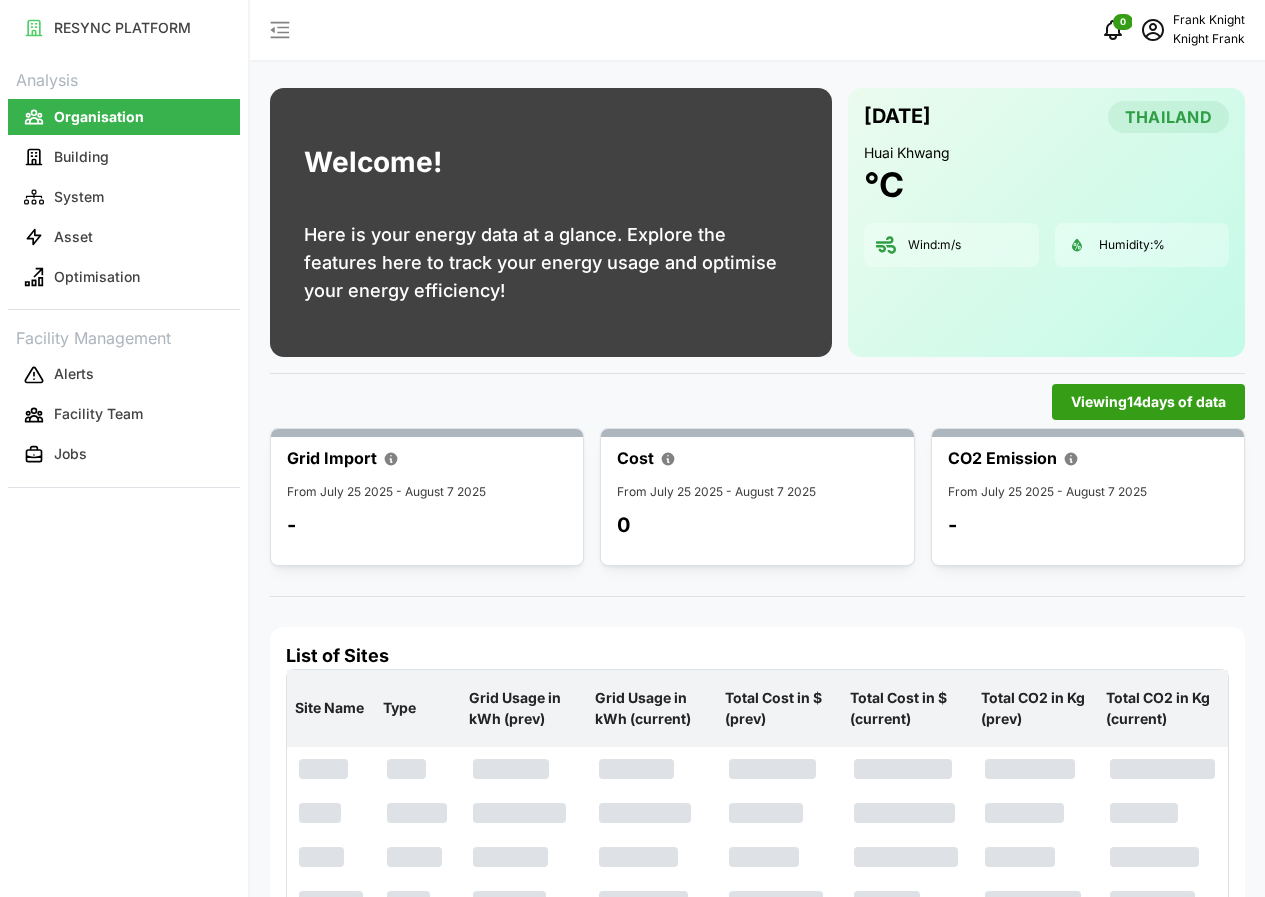 scroll, scrollTop: 0, scrollLeft: 0, axis: both 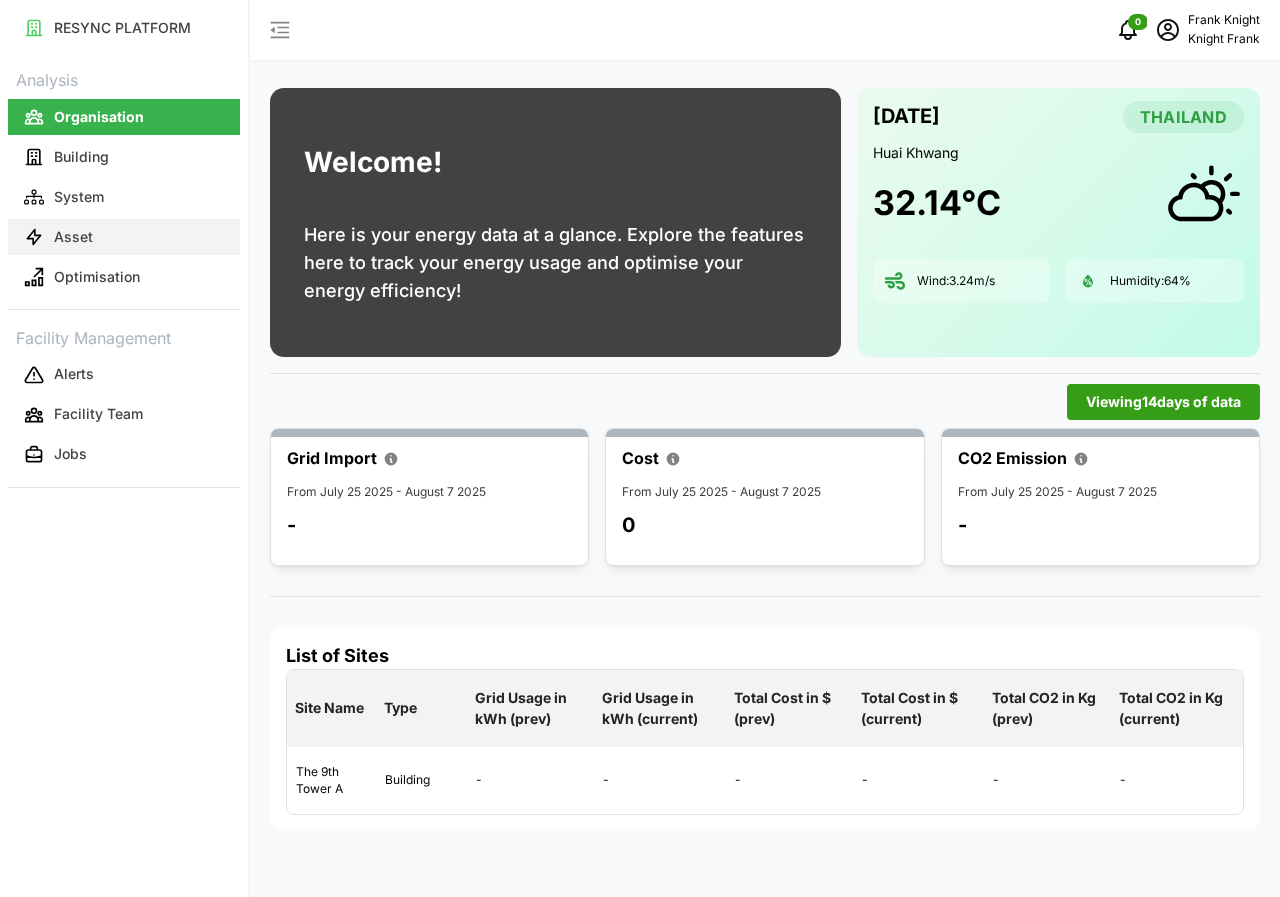 click on "Asset" at bounding box center [124, 237] 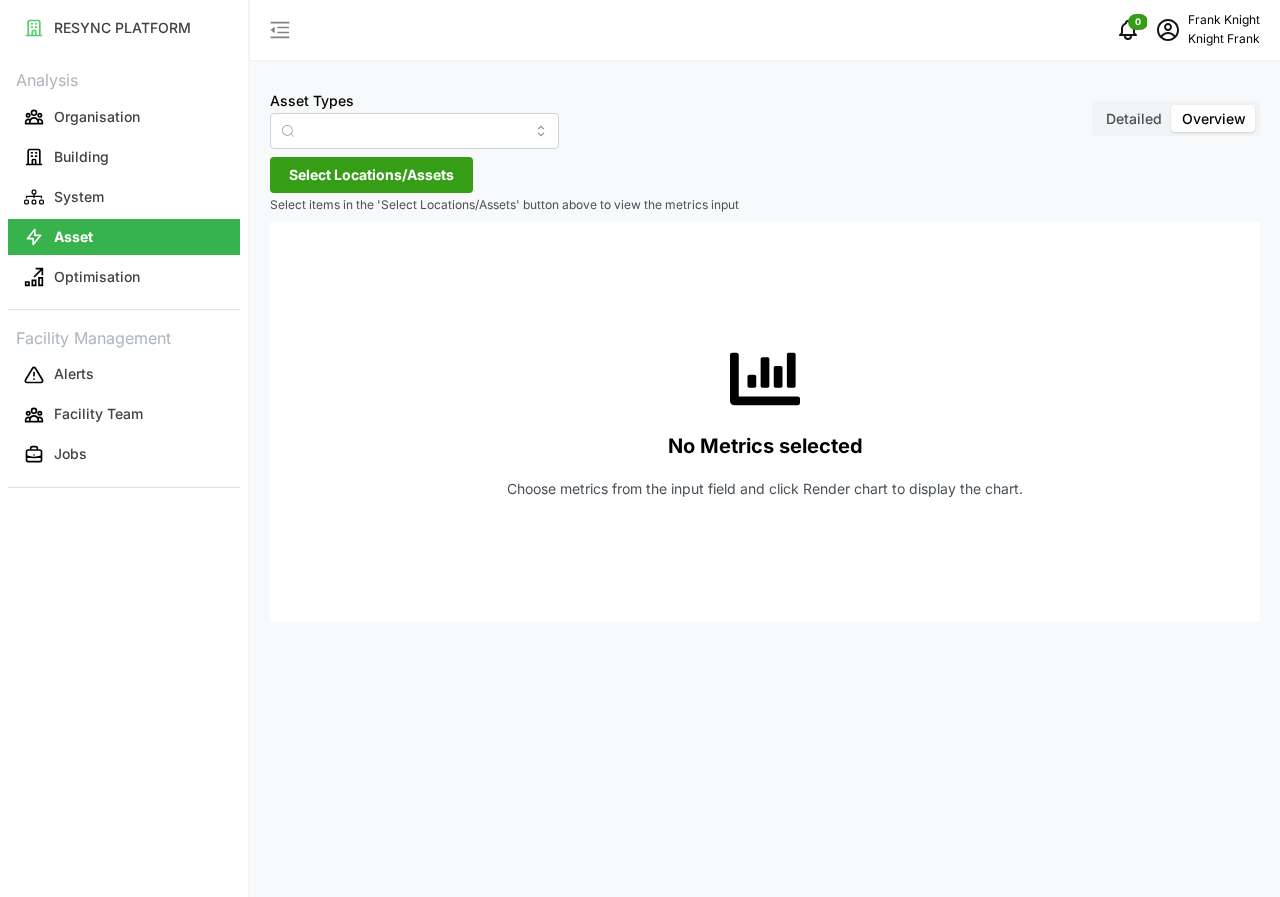 type on "Air Handling Unit" 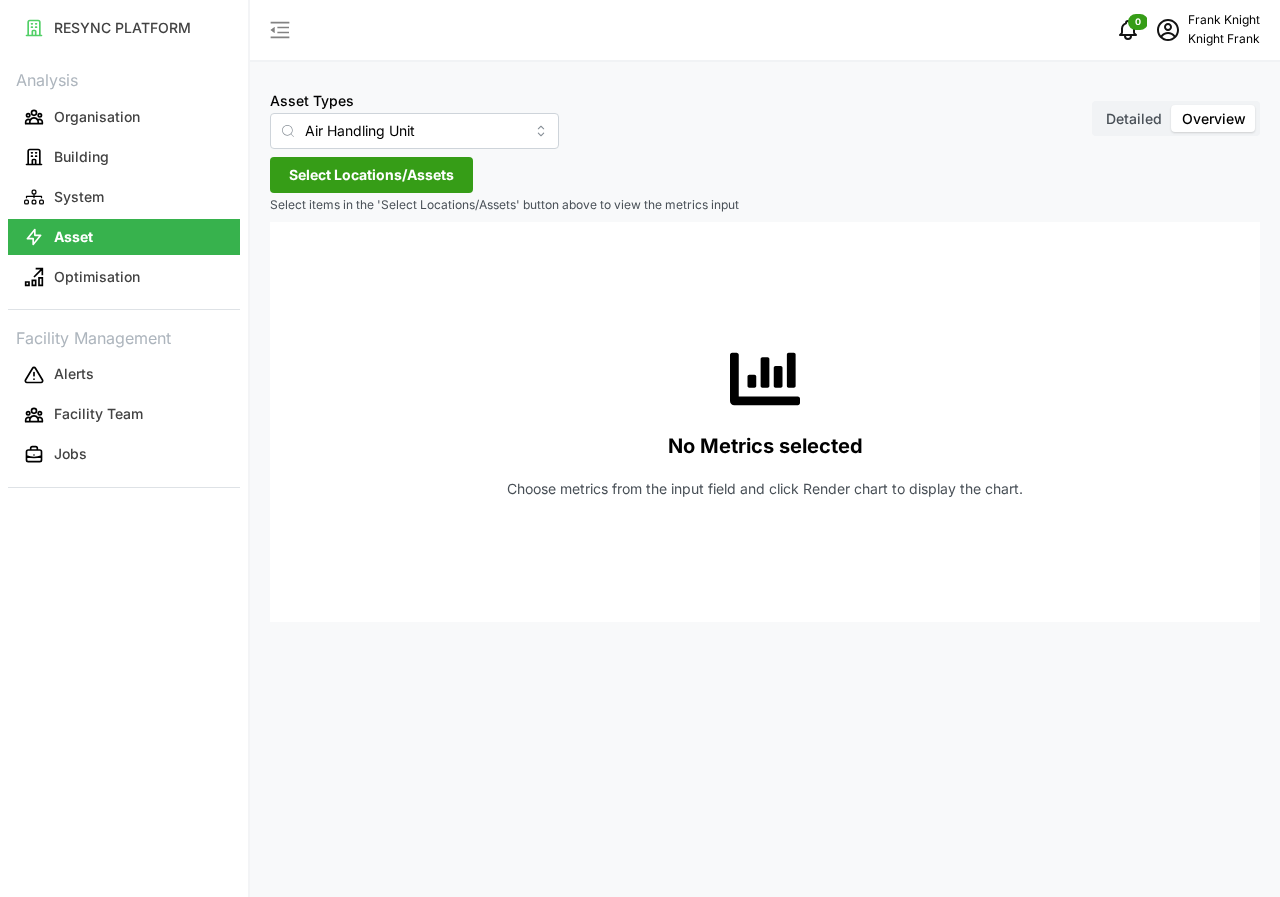 click on "Detailed" at bounding box center (1134, 118) 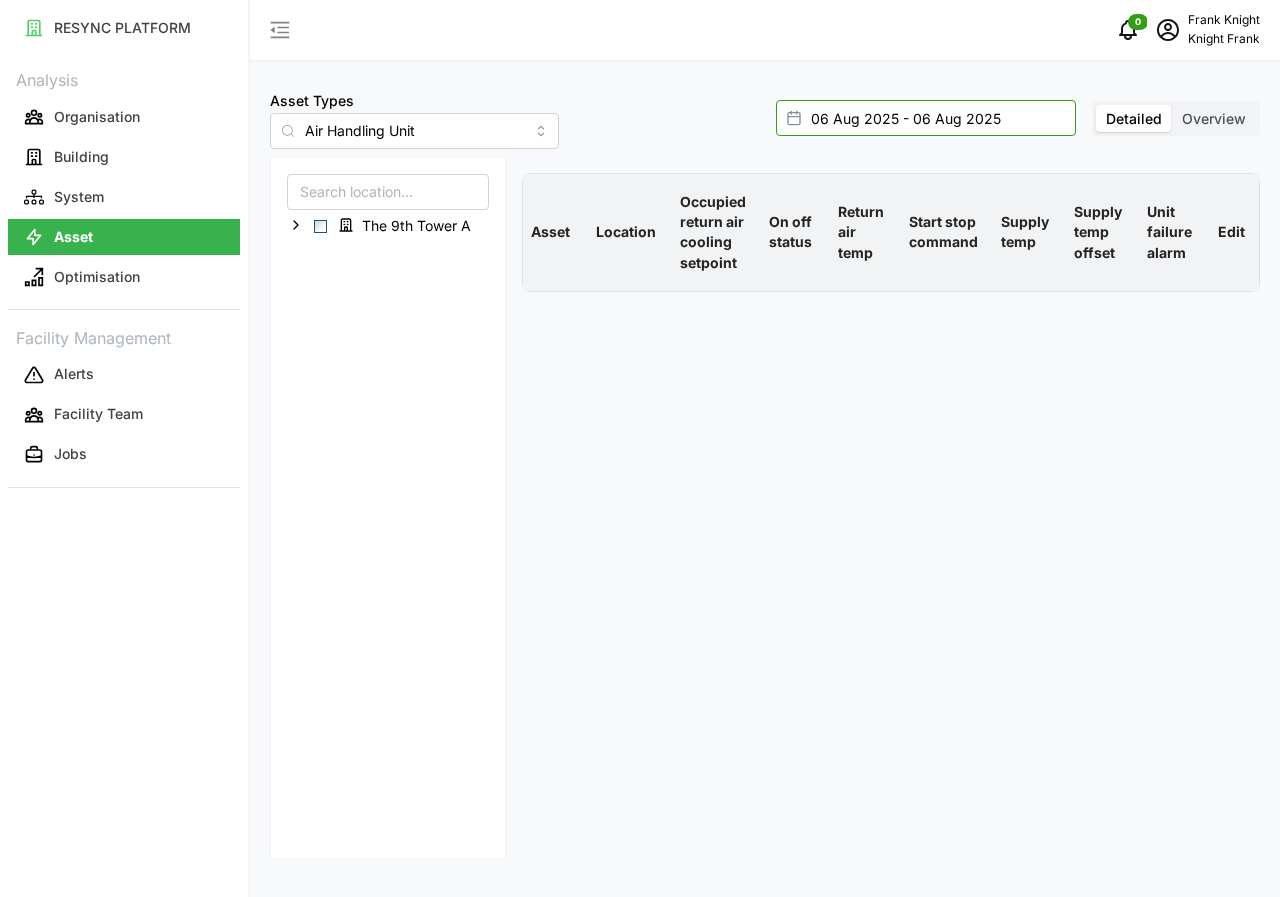 click on "06 Aug 2025 - 06 Aug 2025" at bounding box center [926, 118] 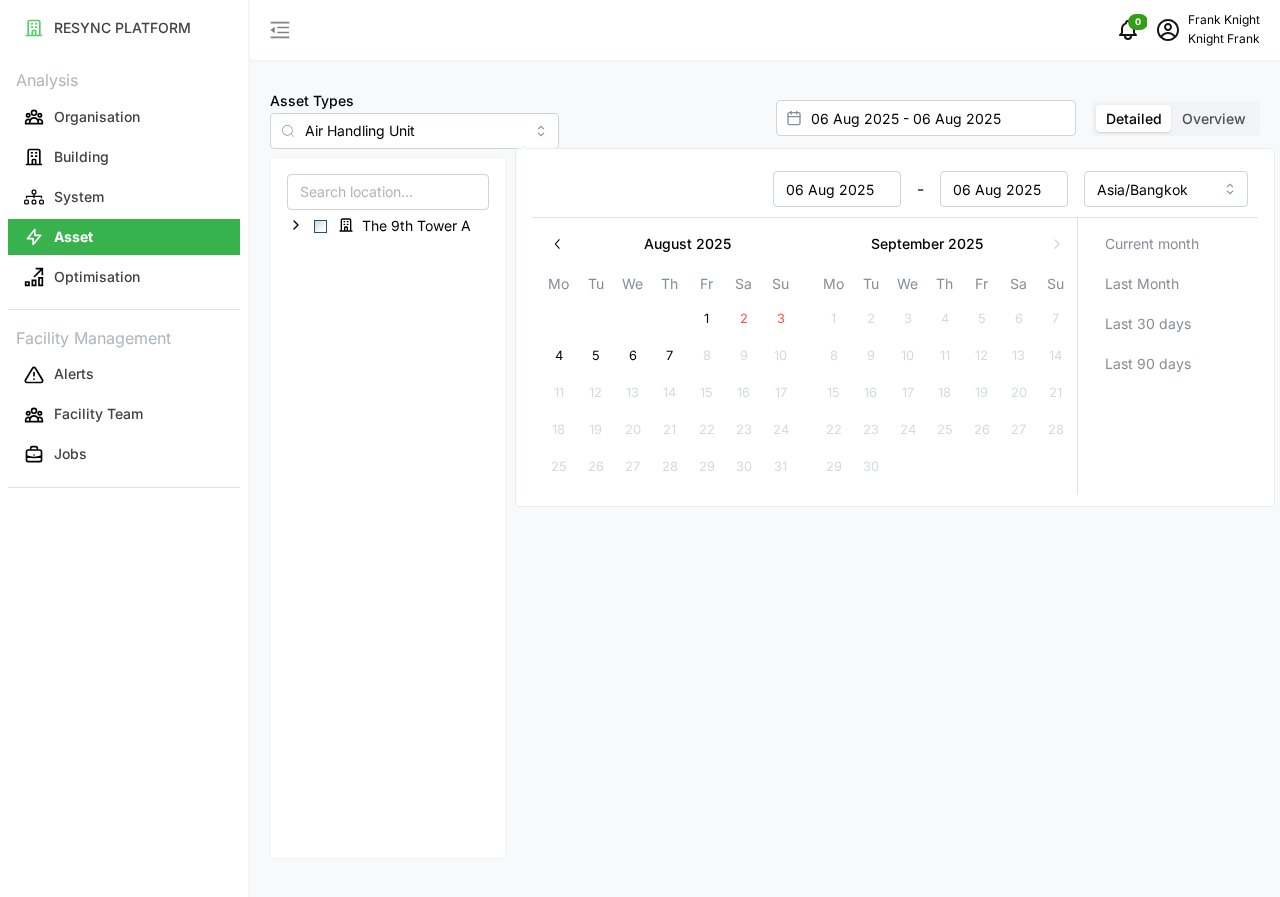click on "7" at bounding box center (670, 356) 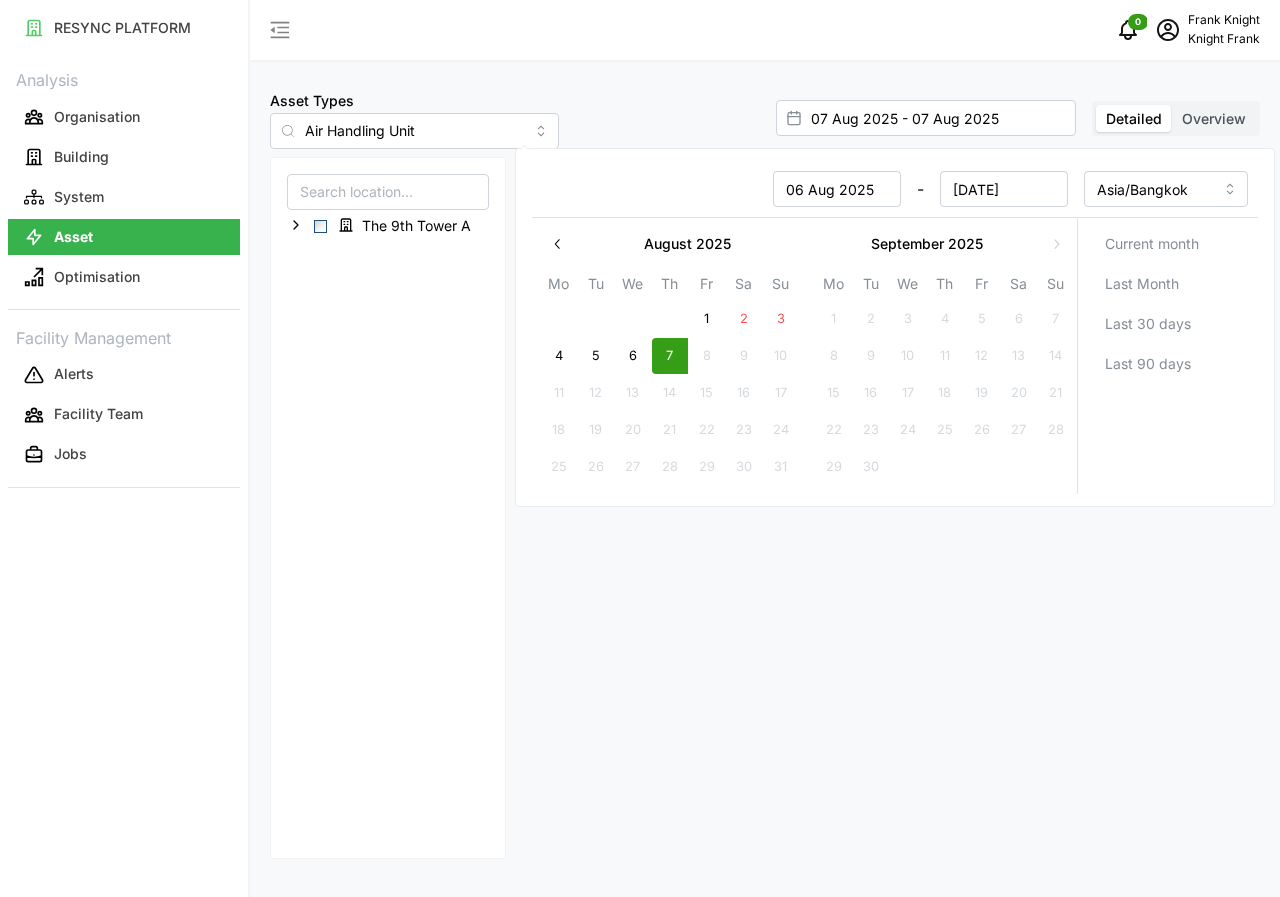 click on "7" at bounding box center (670, 356) 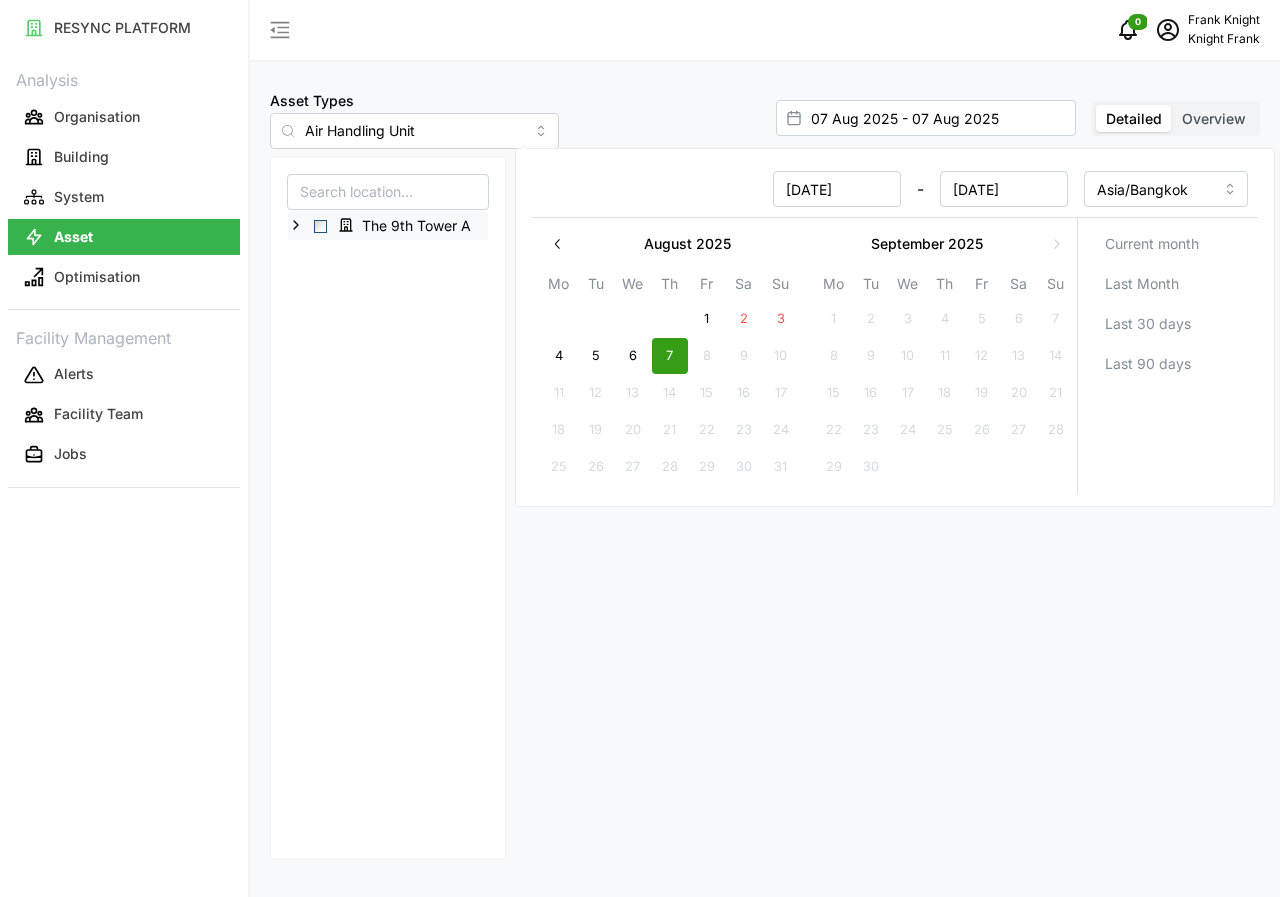 click at bounding box center (320, 226) 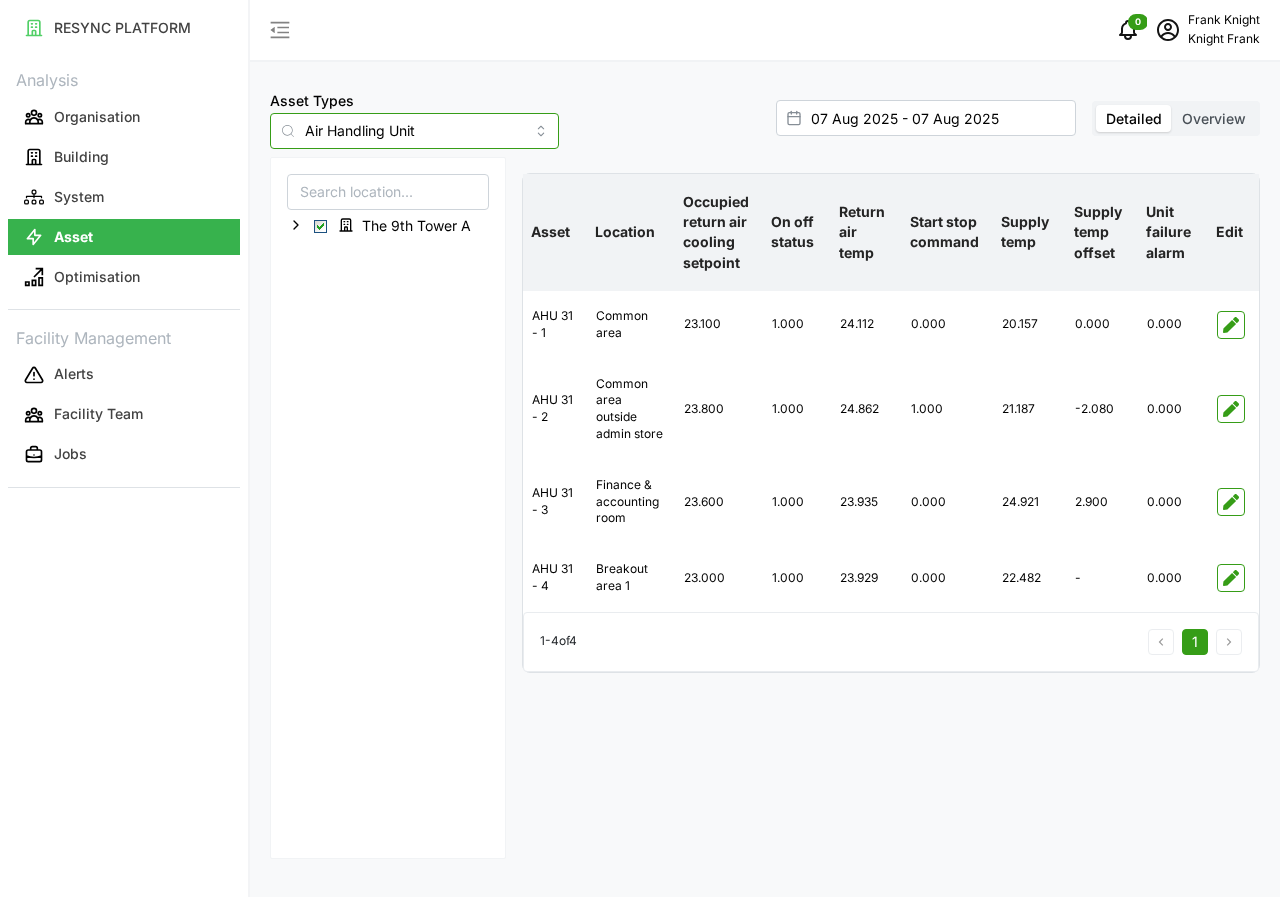 click on "Air Handling Unit" at bounding box center (414, 131) 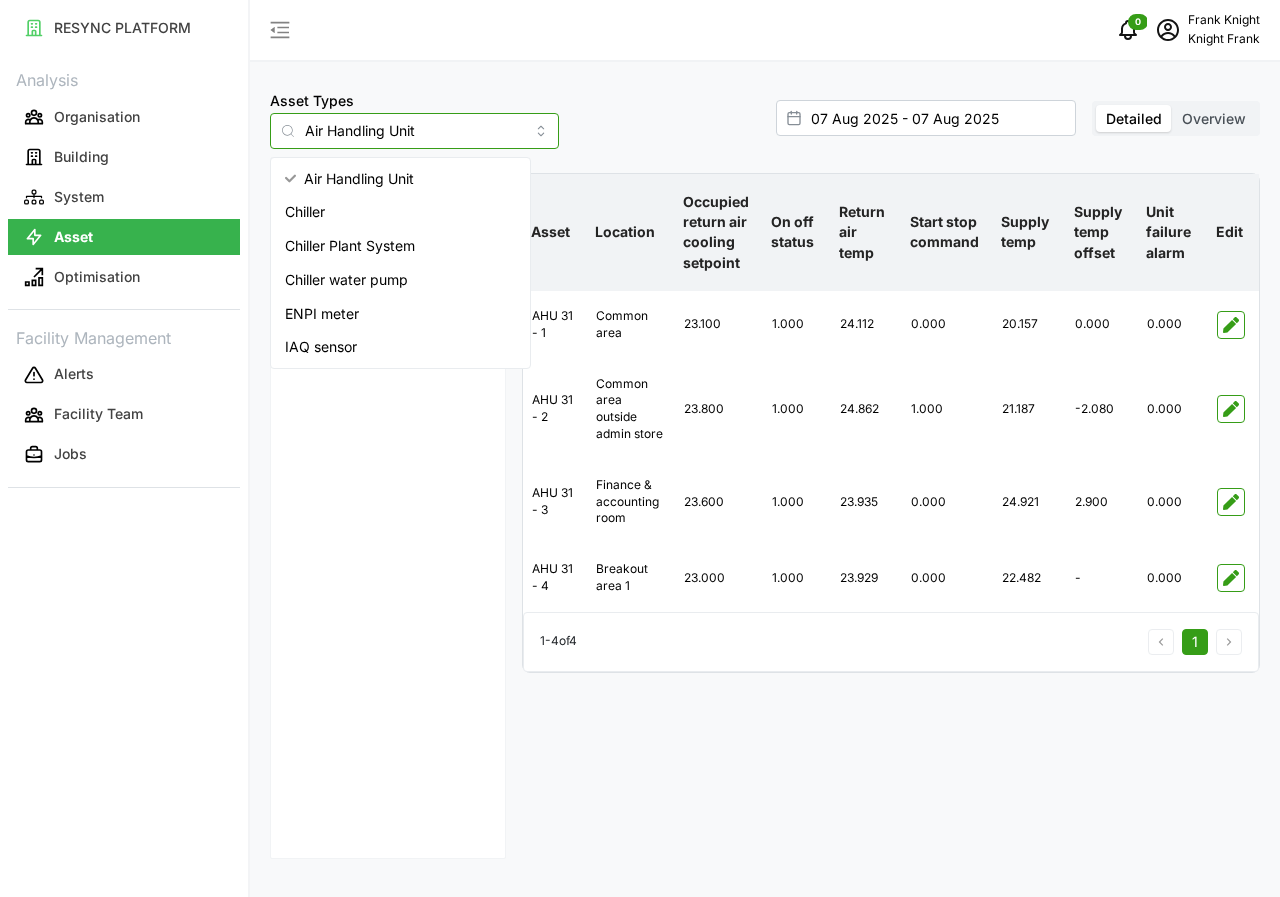 click on "IAQ sensor" at bounding box center (321, 347) 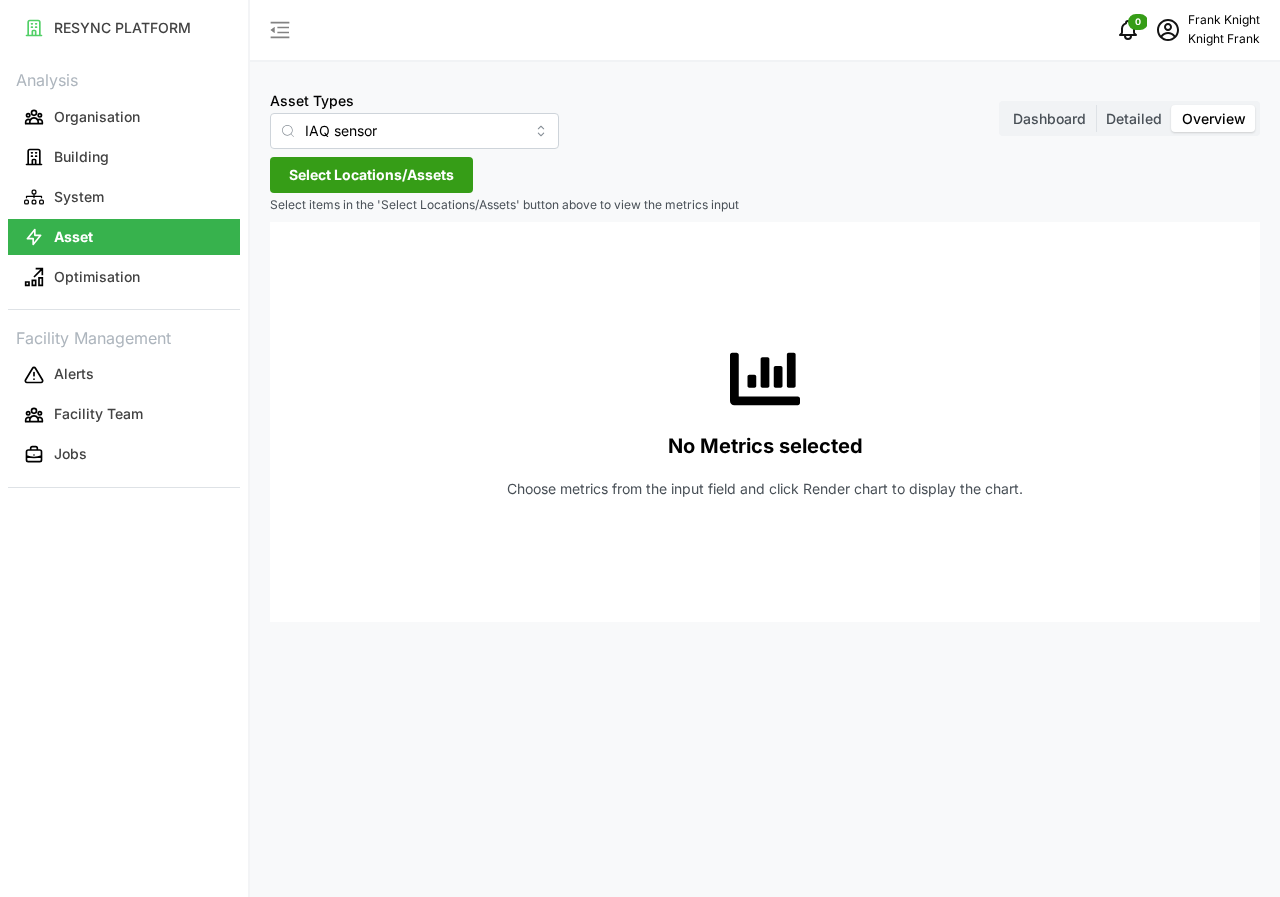 click on "Detailed" at bounding box center [1134, 119] 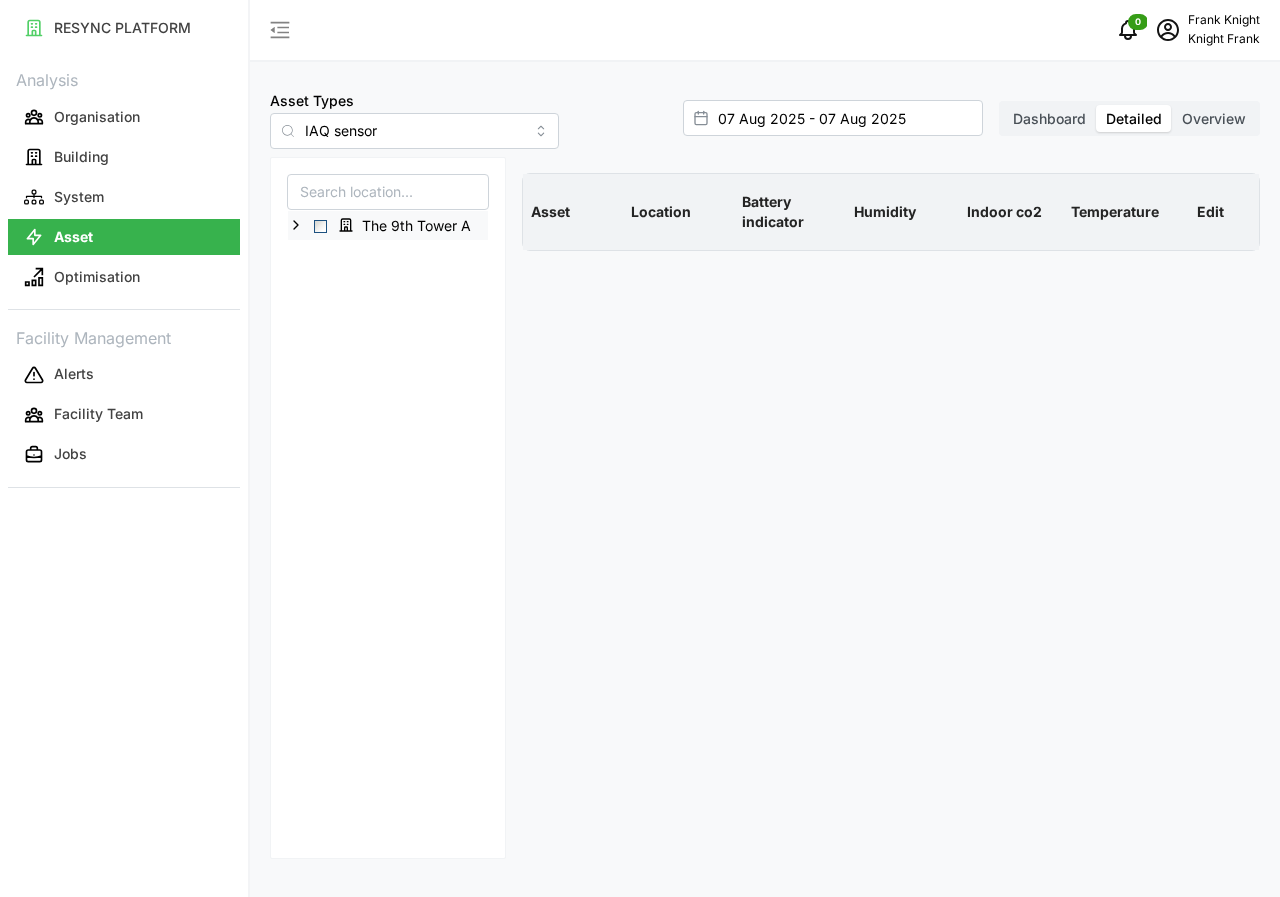 click at bounding box center (320, 226) 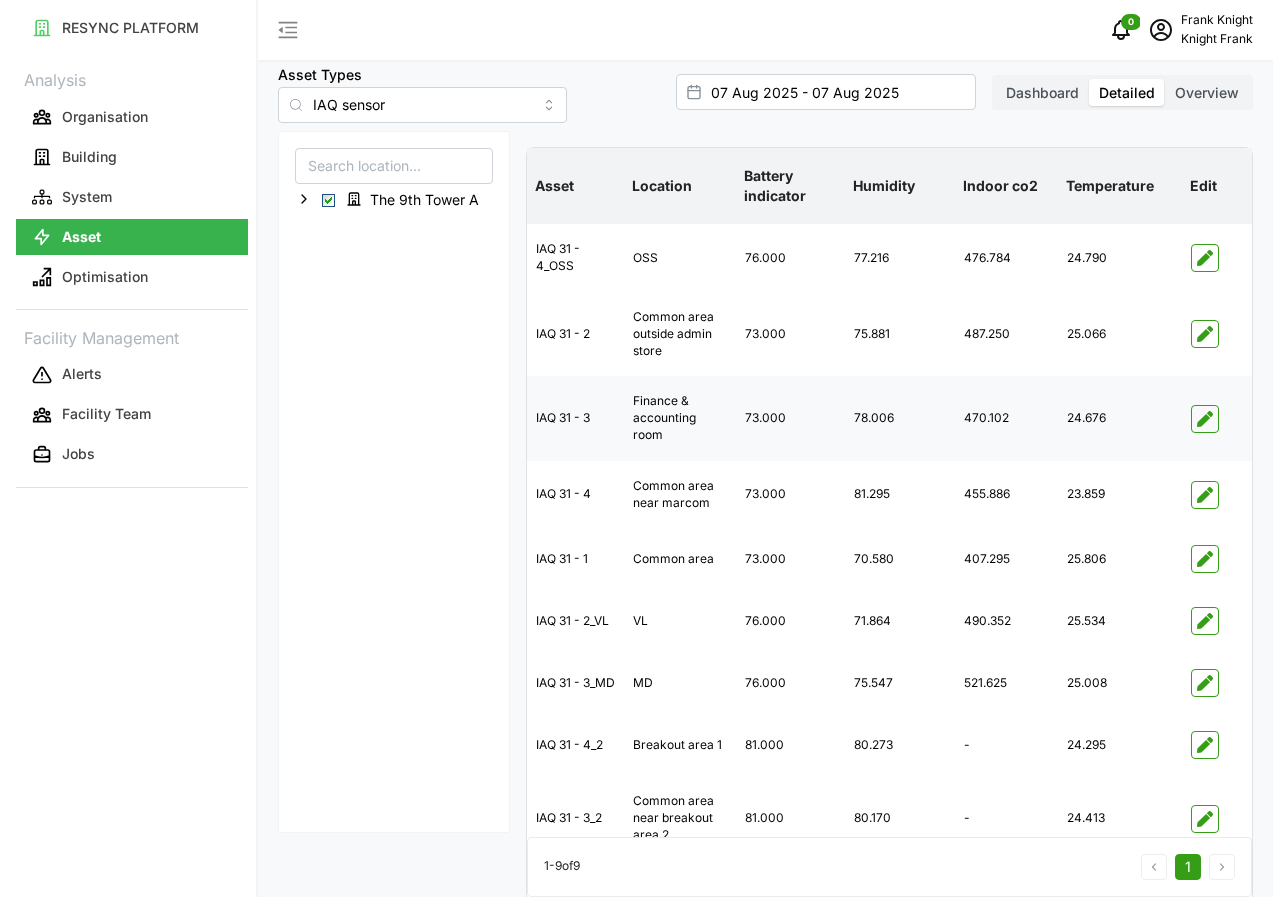 scroll, scrollTop: 0, scrollLeft: 0, axis: both 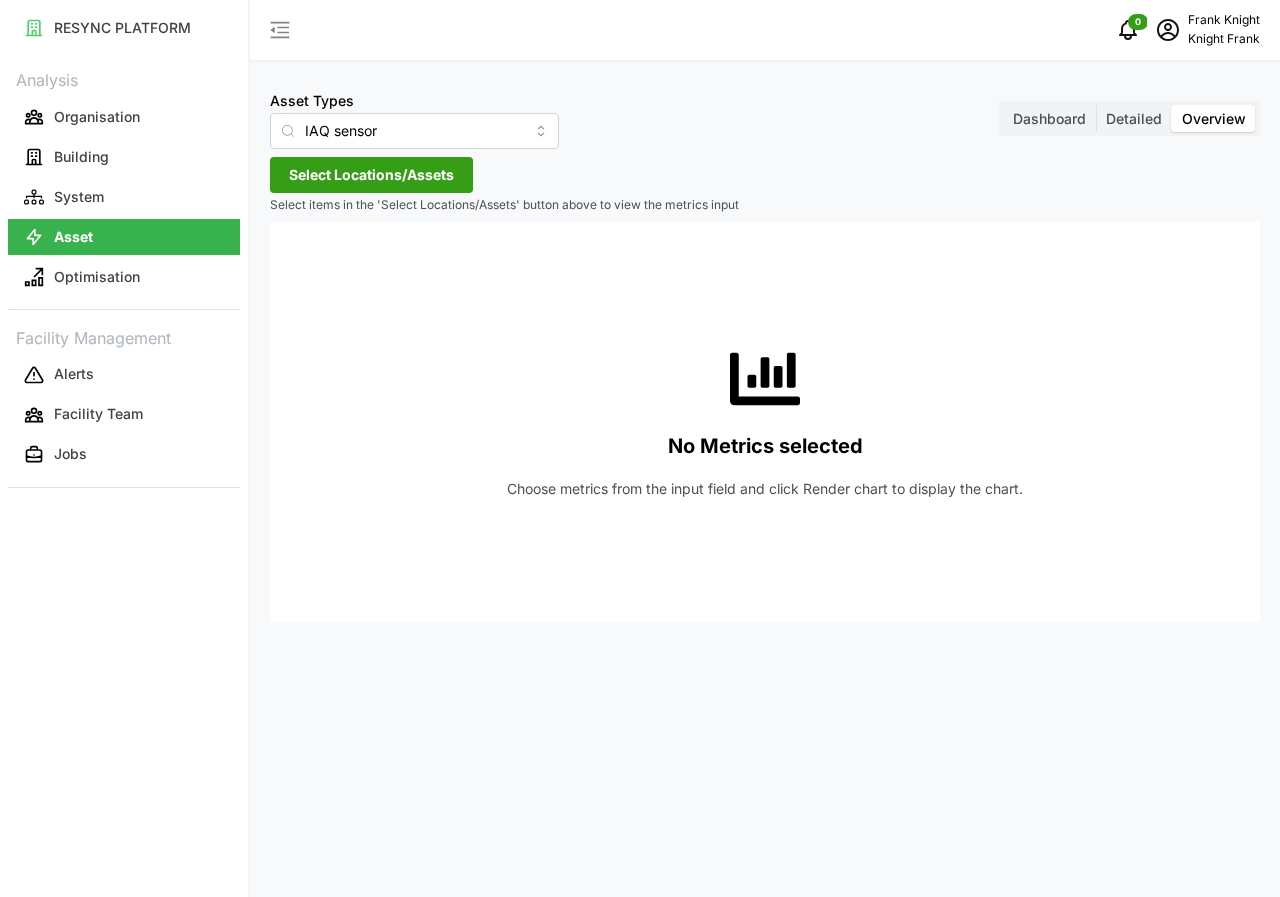 type on "Air Handling Unit" 